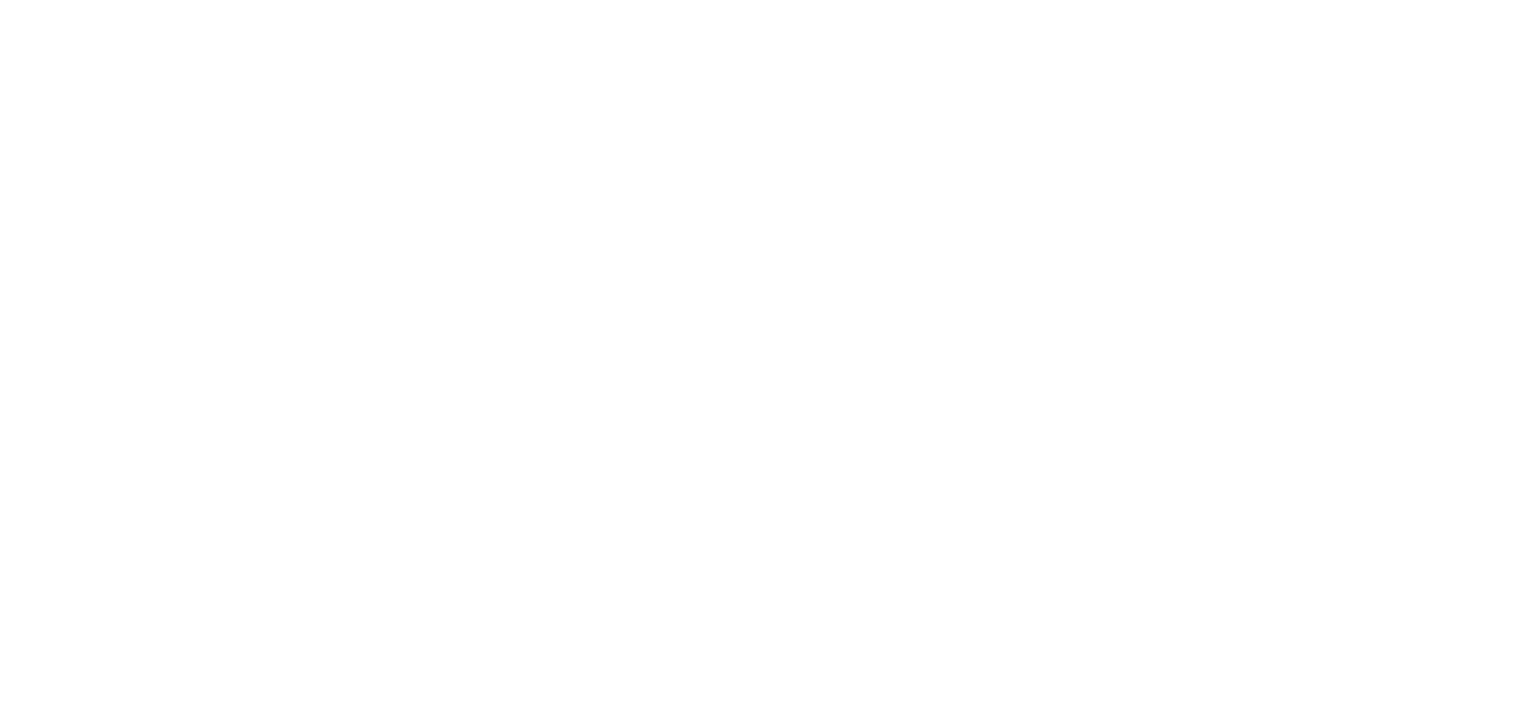 scroll, scrollTop: 0, scrollLeft: 0, axis: both 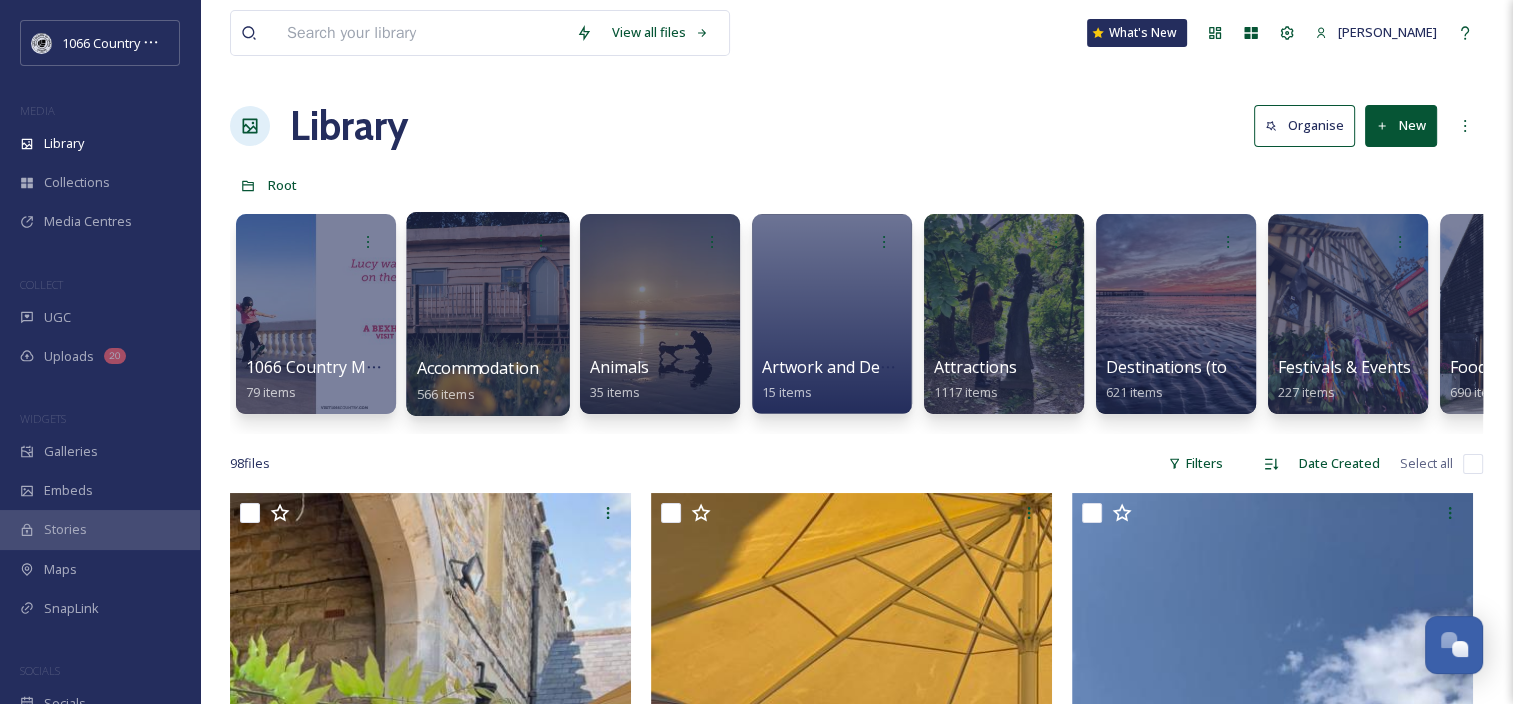 click at bounding box center (487, 314) 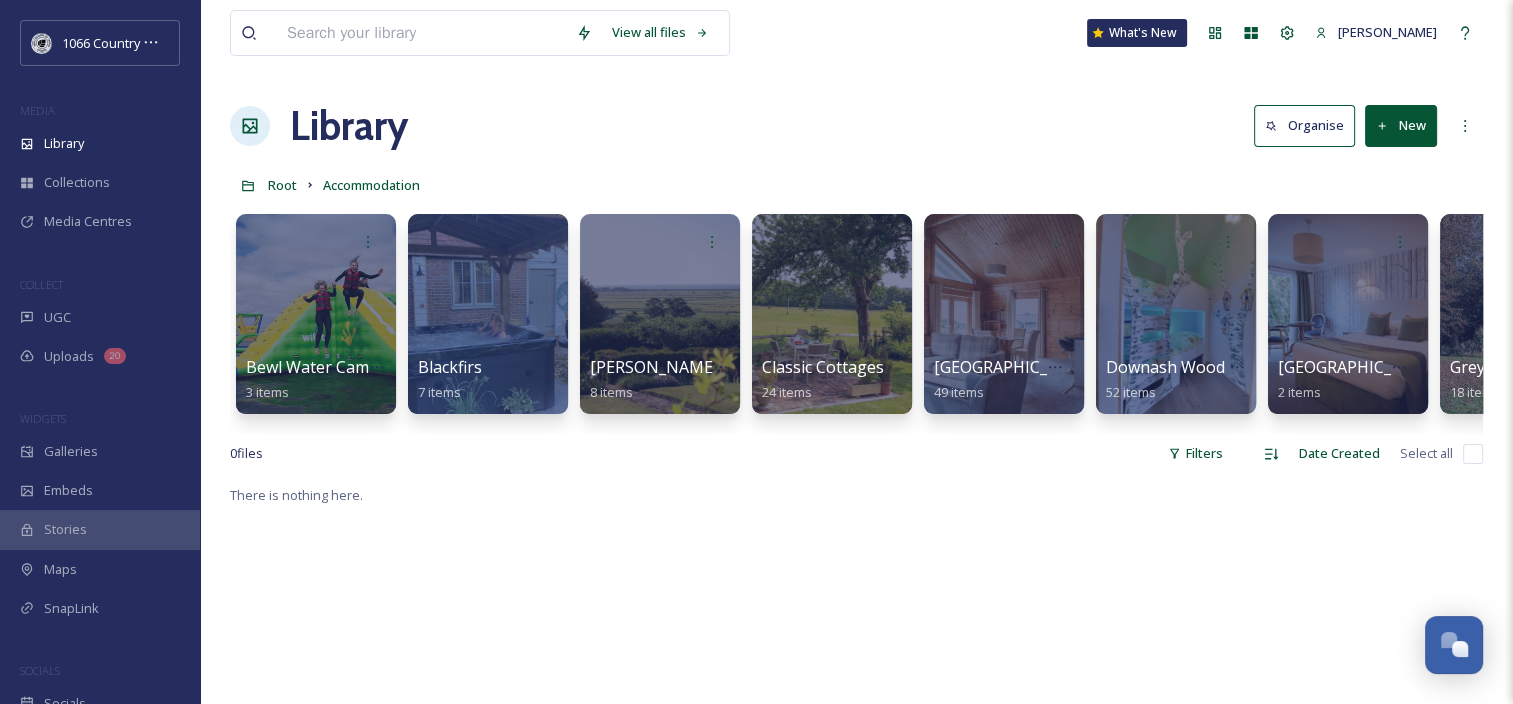 drag, startPoint x: 459, startPoint y: 432, endPoint x: 524, endPoint y: 432, distance: 65 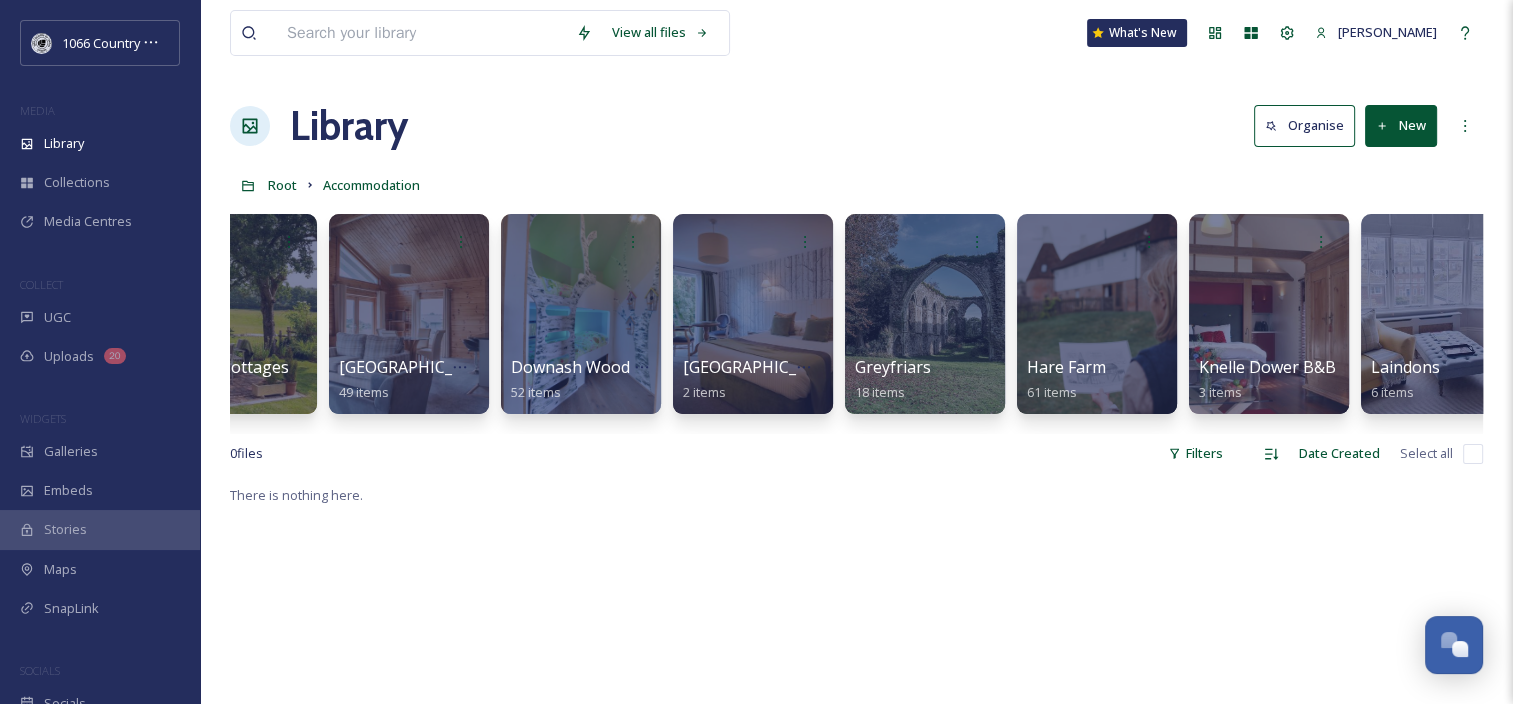 scroll, scrollTop: 0, scrollLeft: 822, axis: horizontal 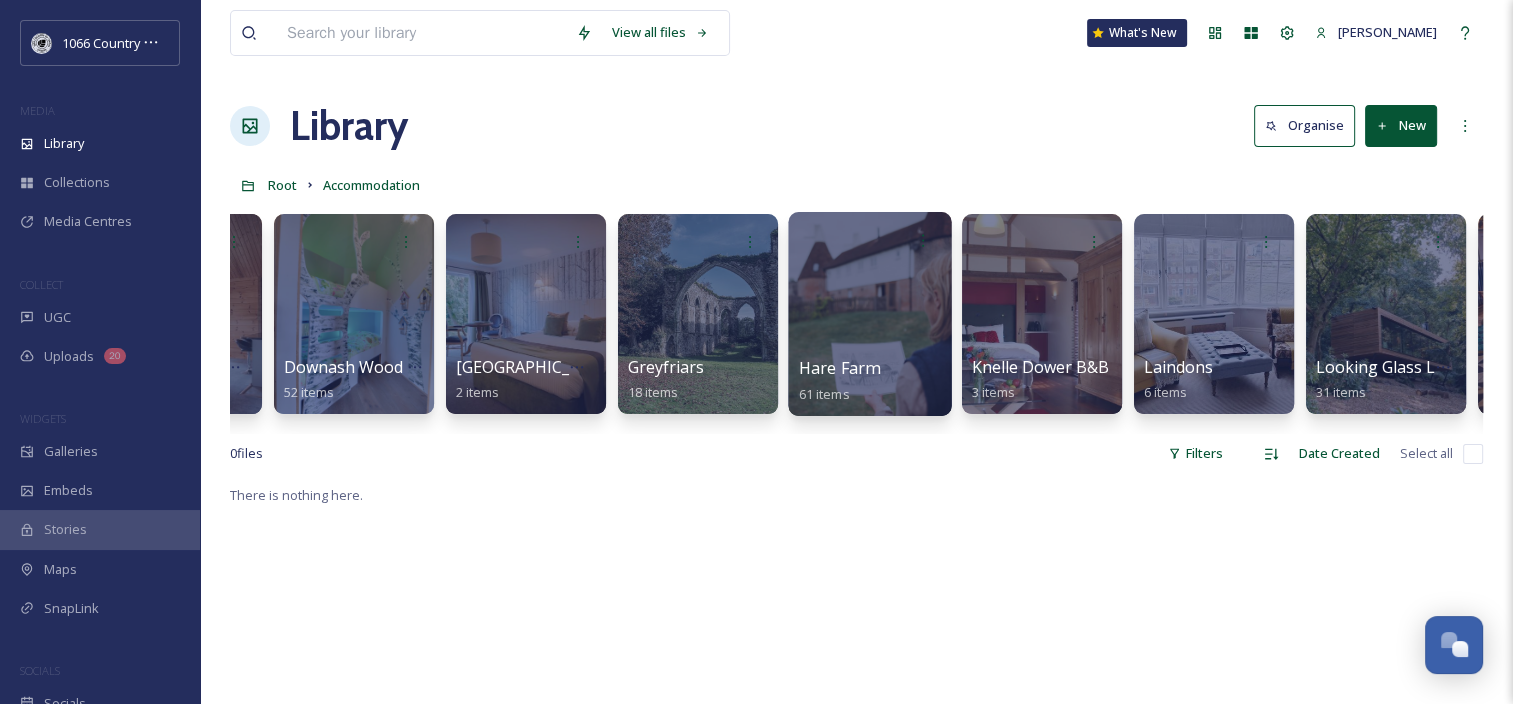 click at bounding box center [869, 314] 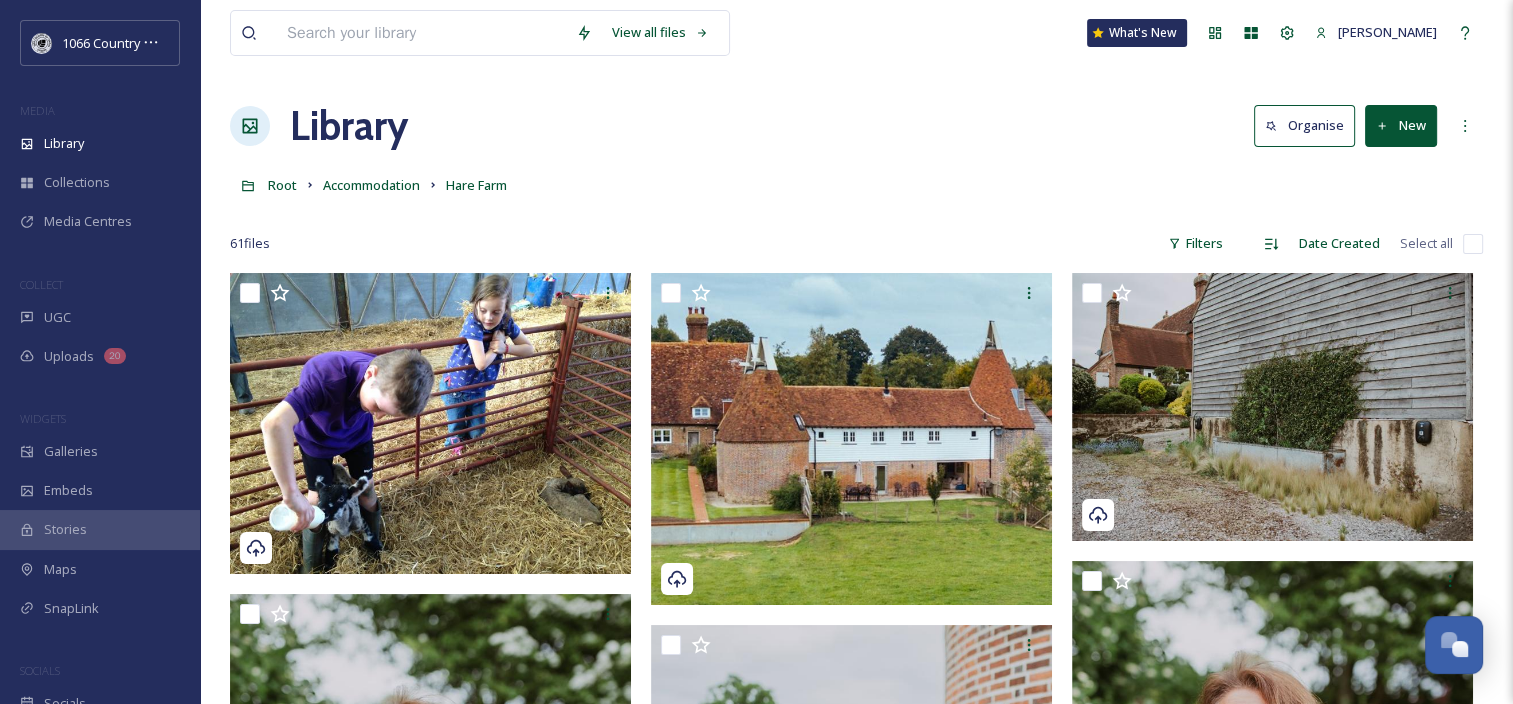 click on "Root Accommodation [GEOGRAPHIC_DATA]" at bounding box center [856, 185] 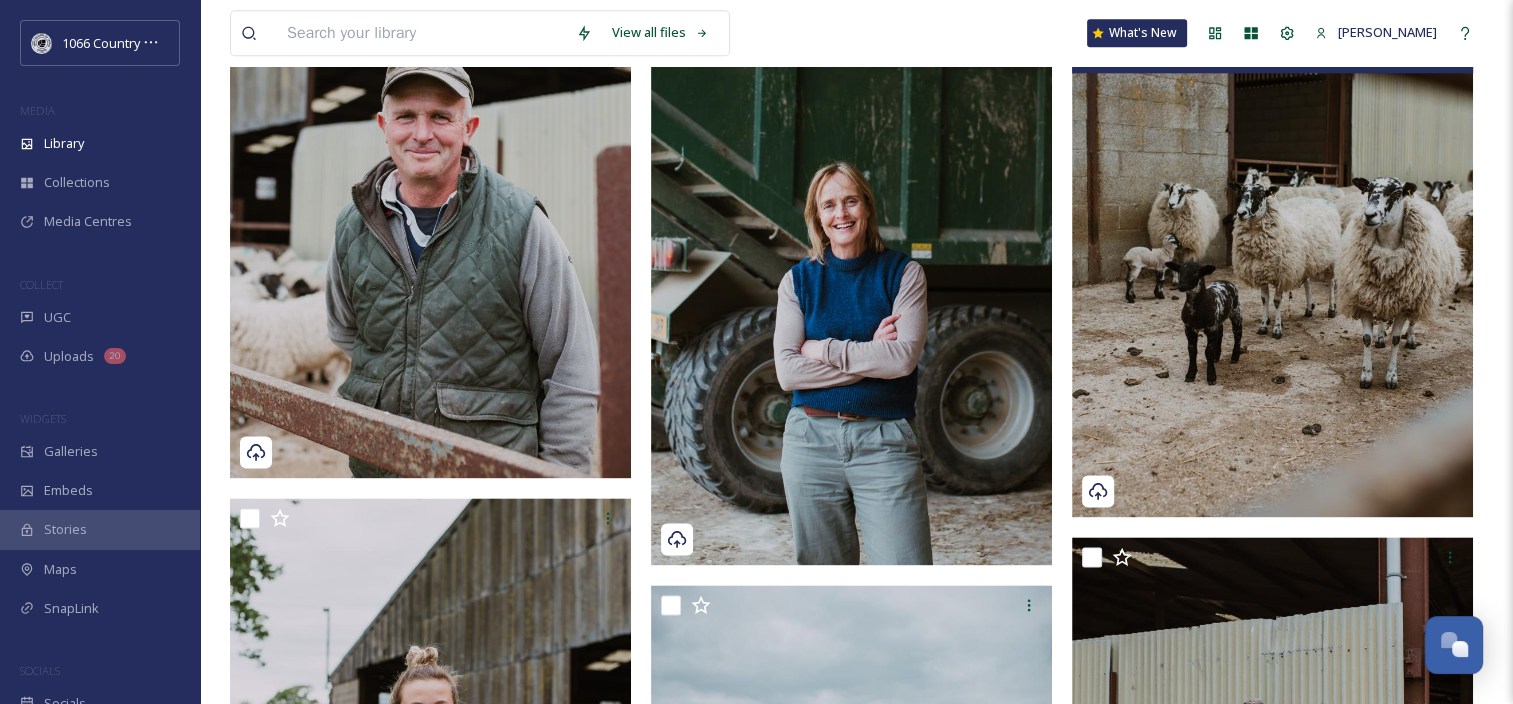 scroll, scrollTop: 2300, scrollLeft: 0, axis: vertical 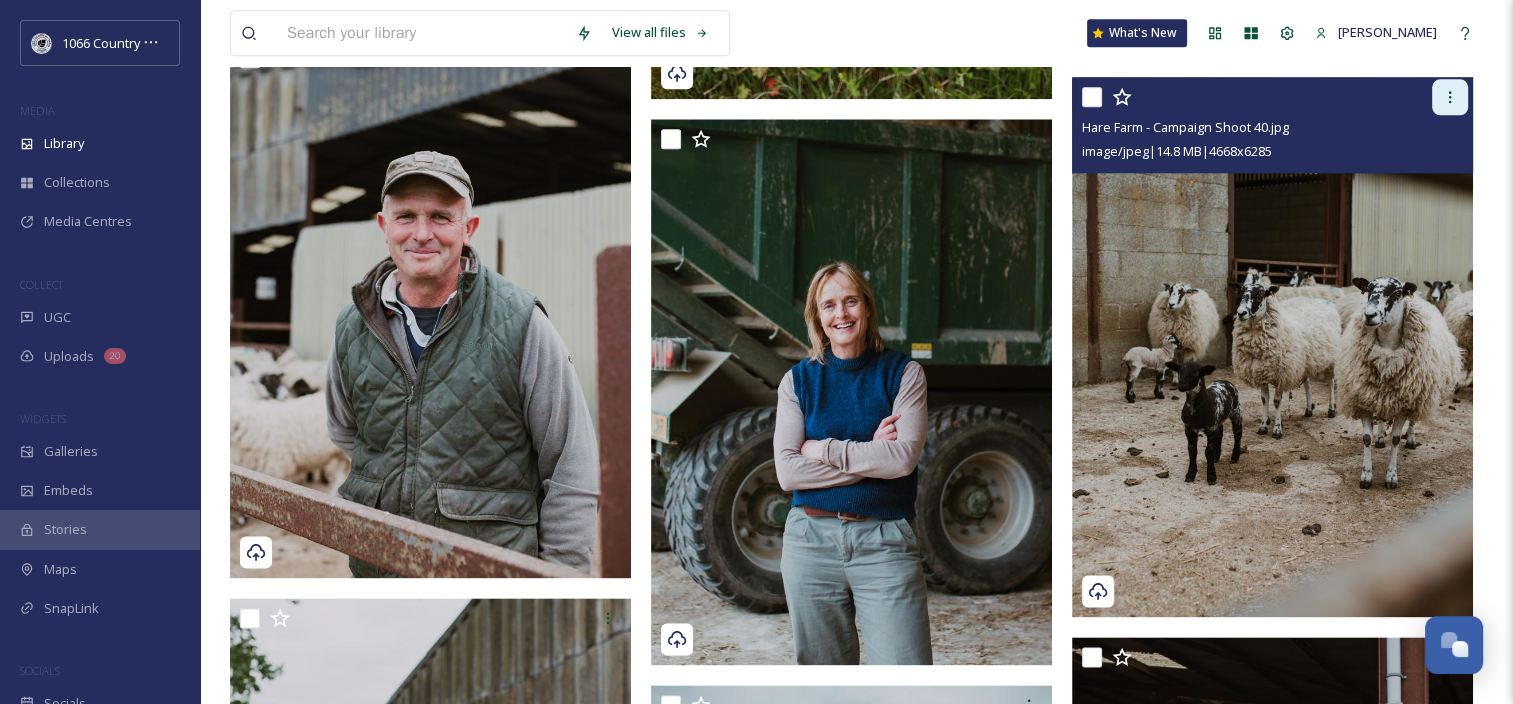 click 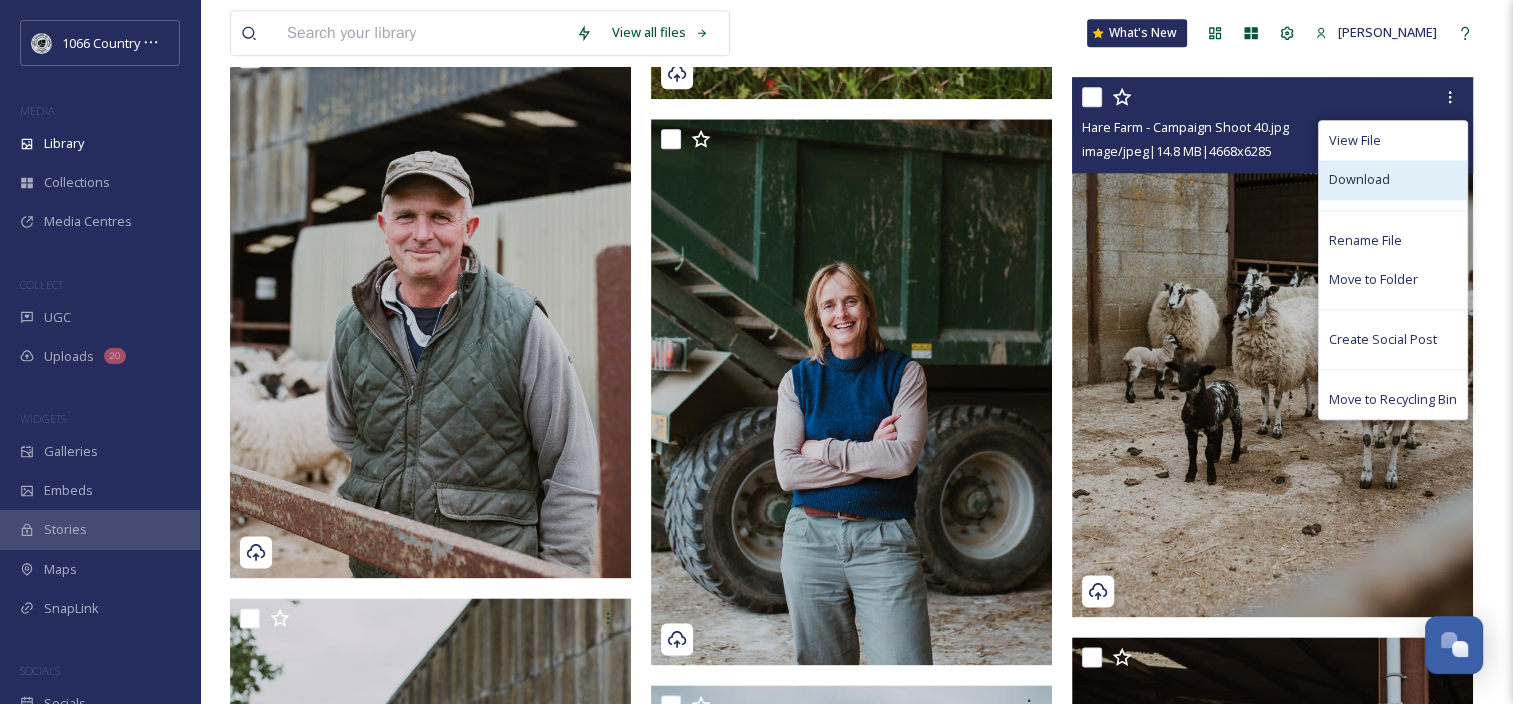 click on "Download" at bounding box center [1393, 179] 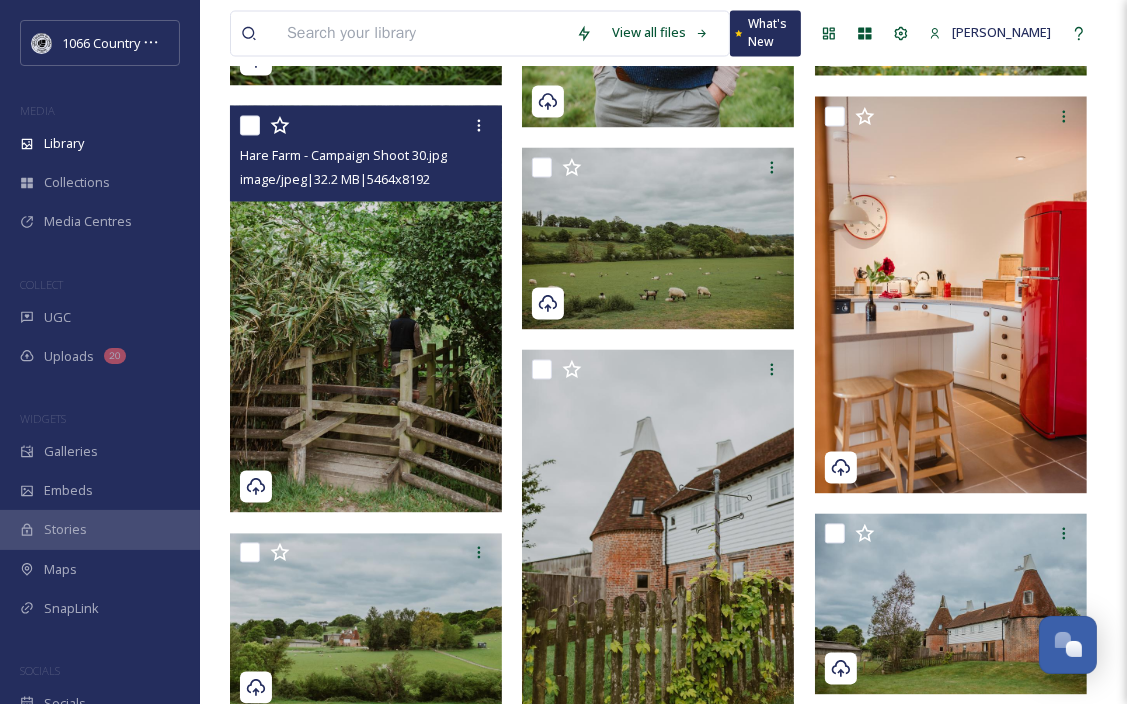 scroll, scrollTop: 2816, scrollLeft: 0, axis: vertical 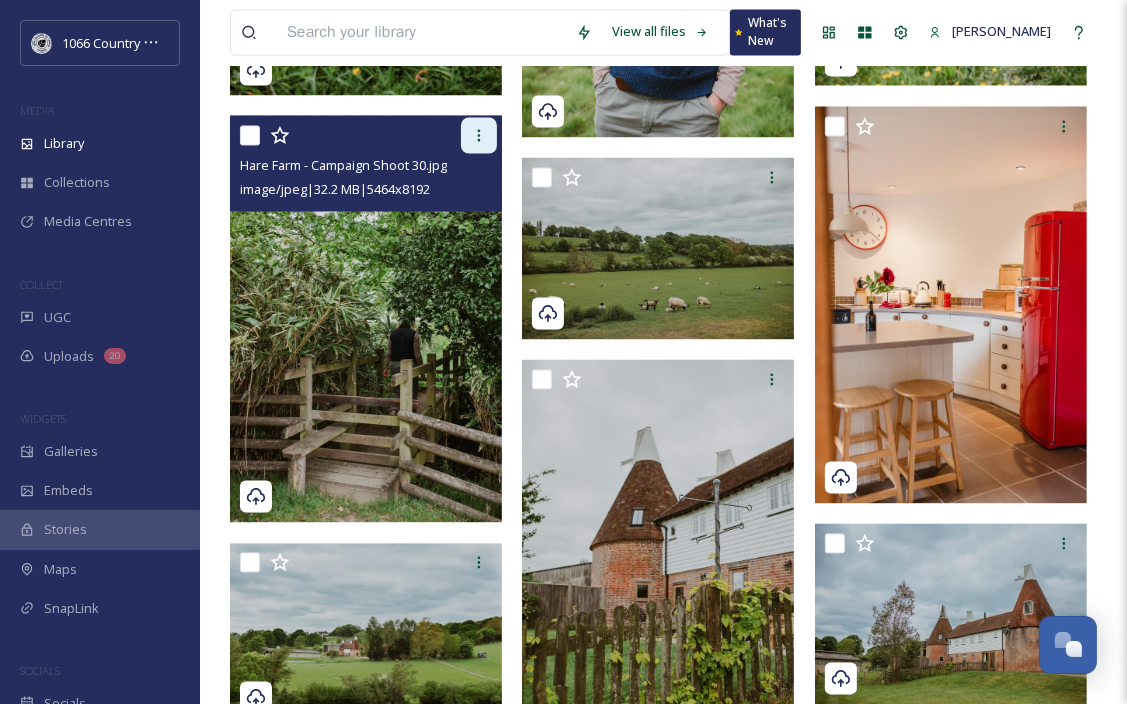click 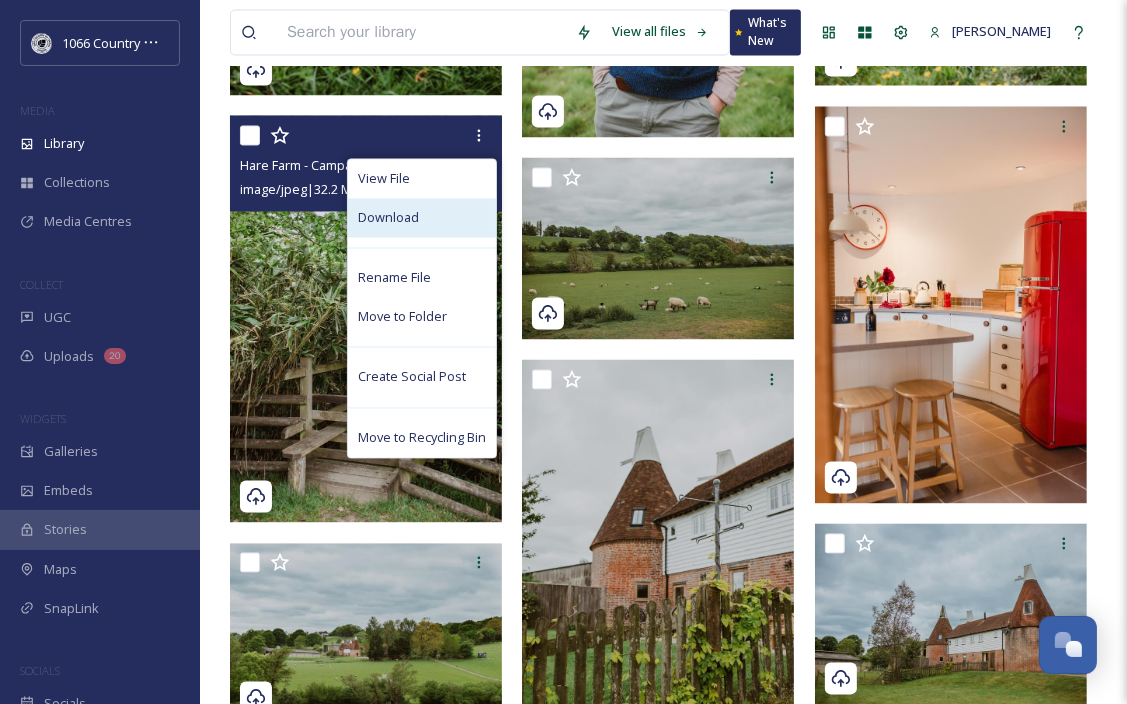 click on "Download" at bounding box center (388, 218) 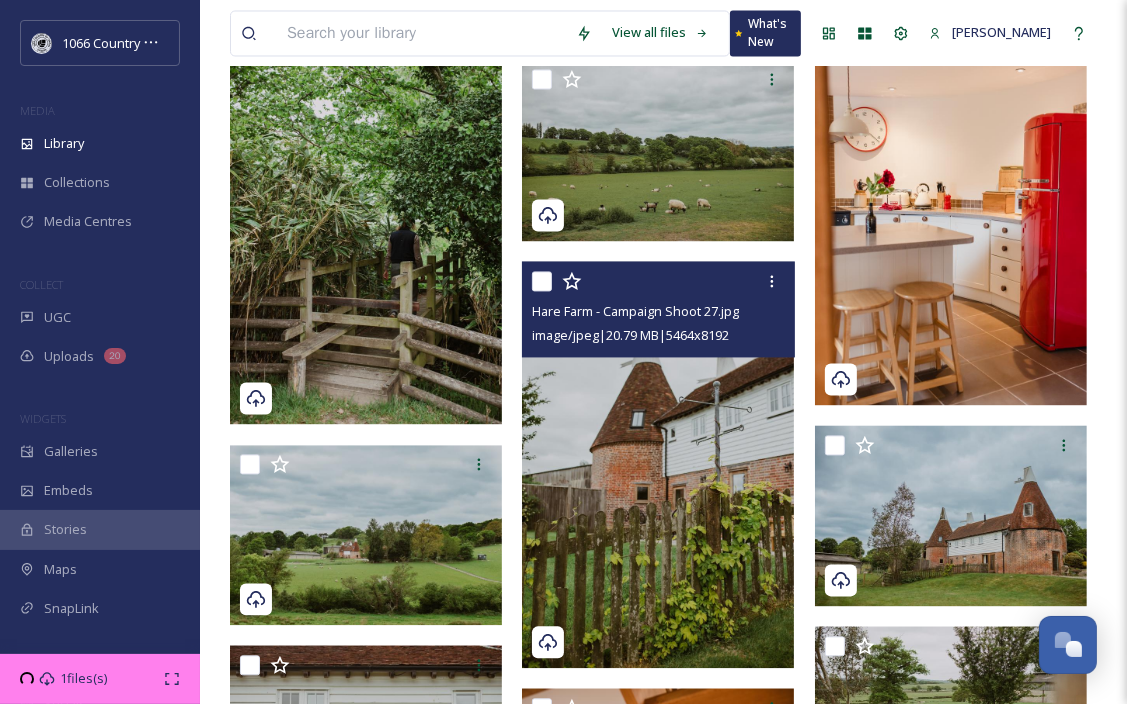 scroll, scrollTop: 3116, scrollLeft: 0, axis: vertical 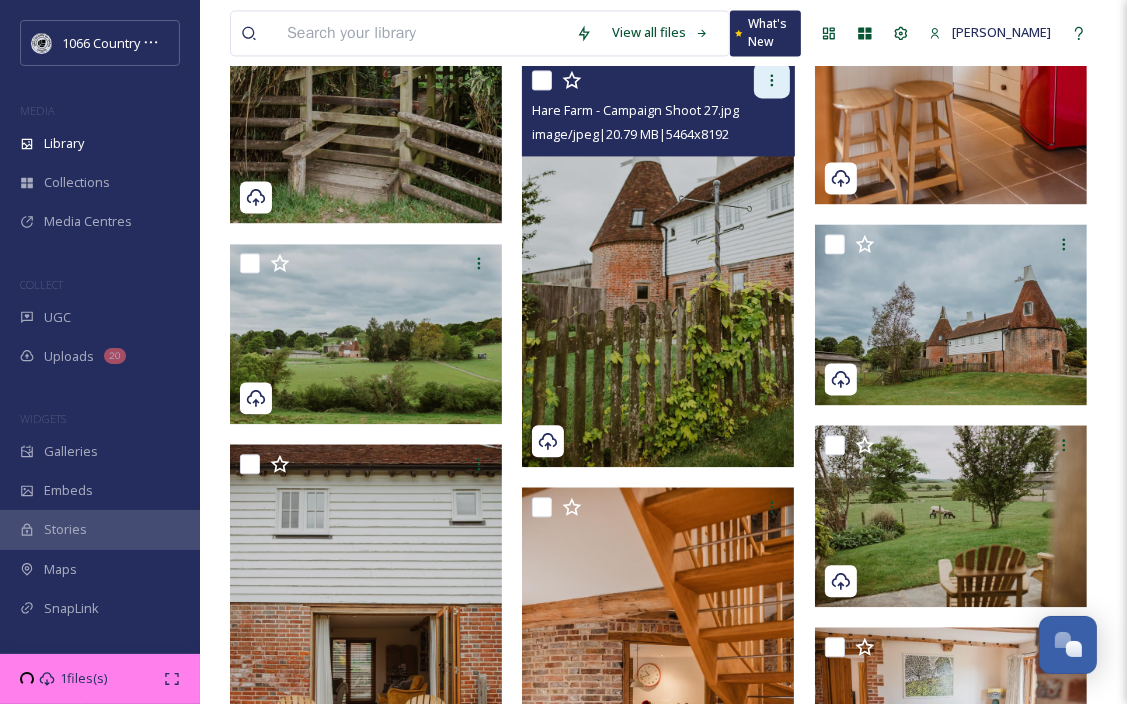 click at bounding box center [772, 80] 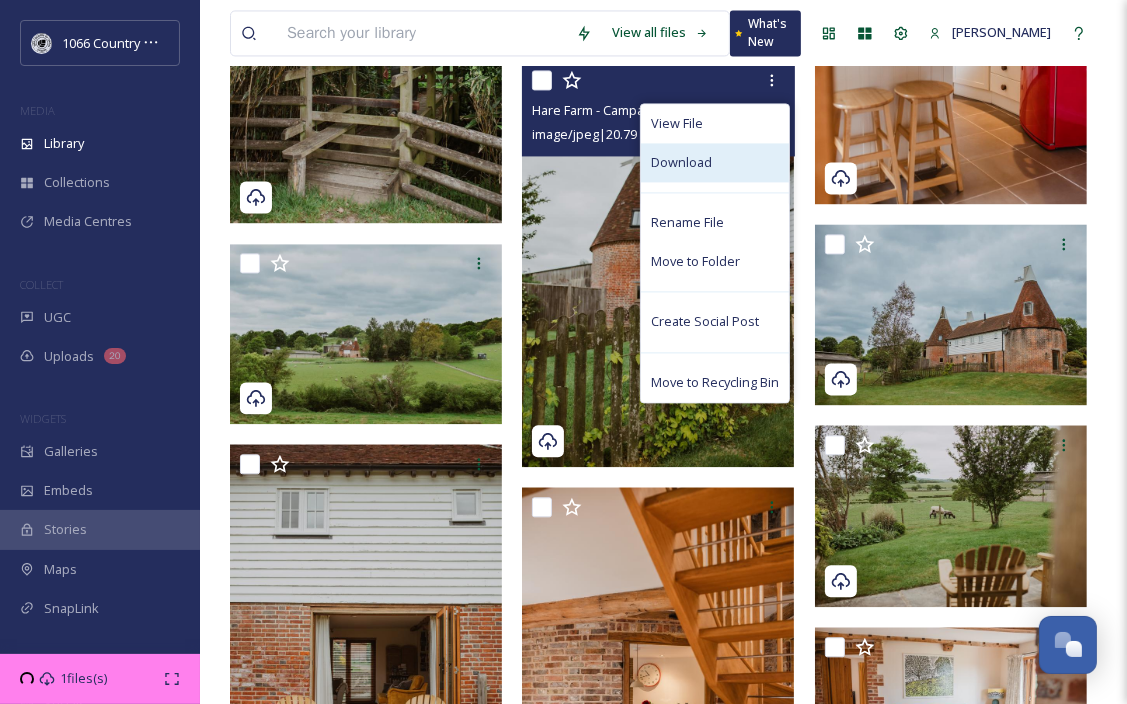 click on "Download" at bounding box center [715, 162] 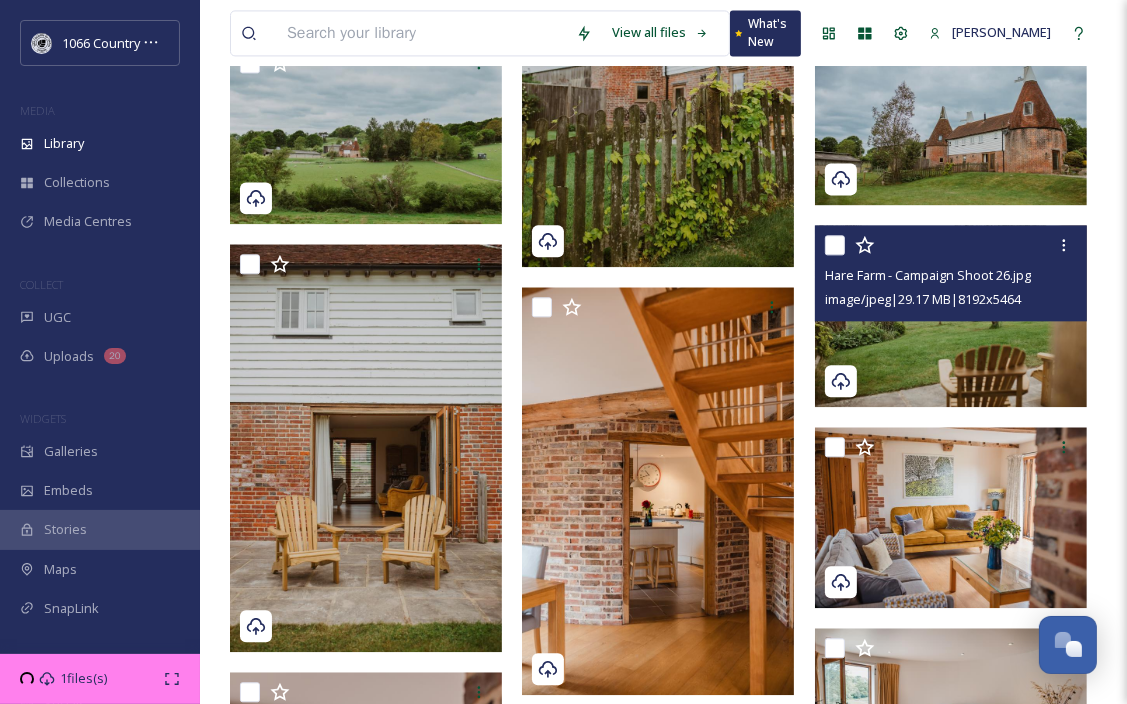 scroll, scrollTop: 3416, scrollLeft: 0, axis: vertical 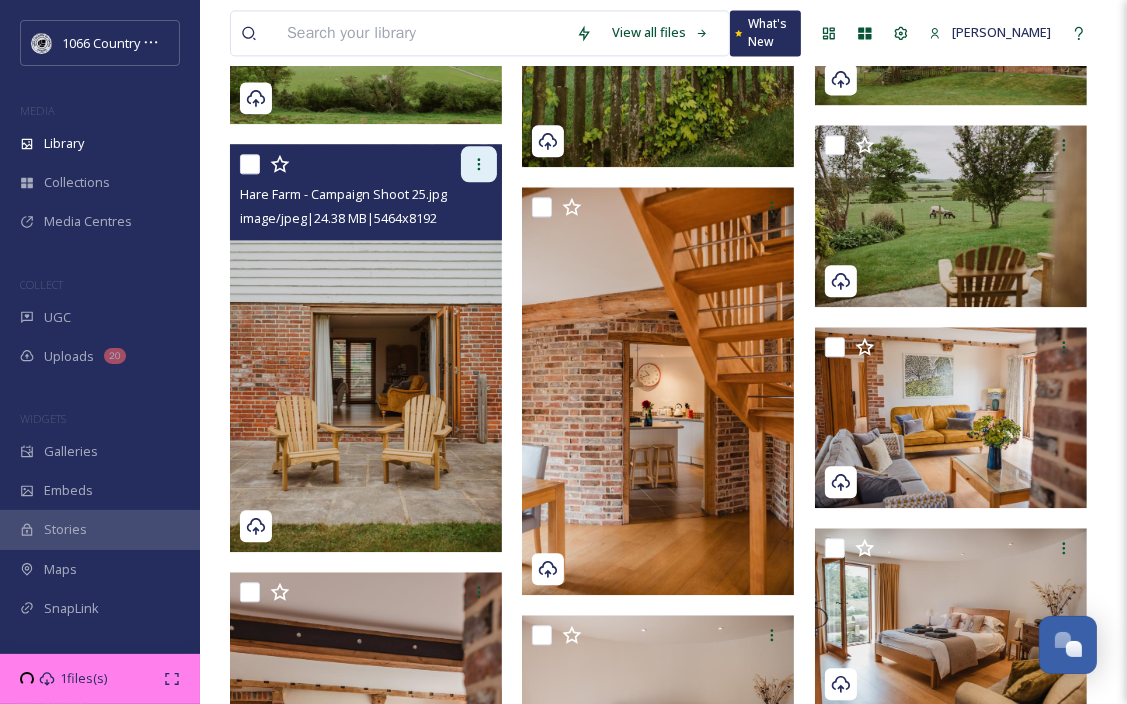 click 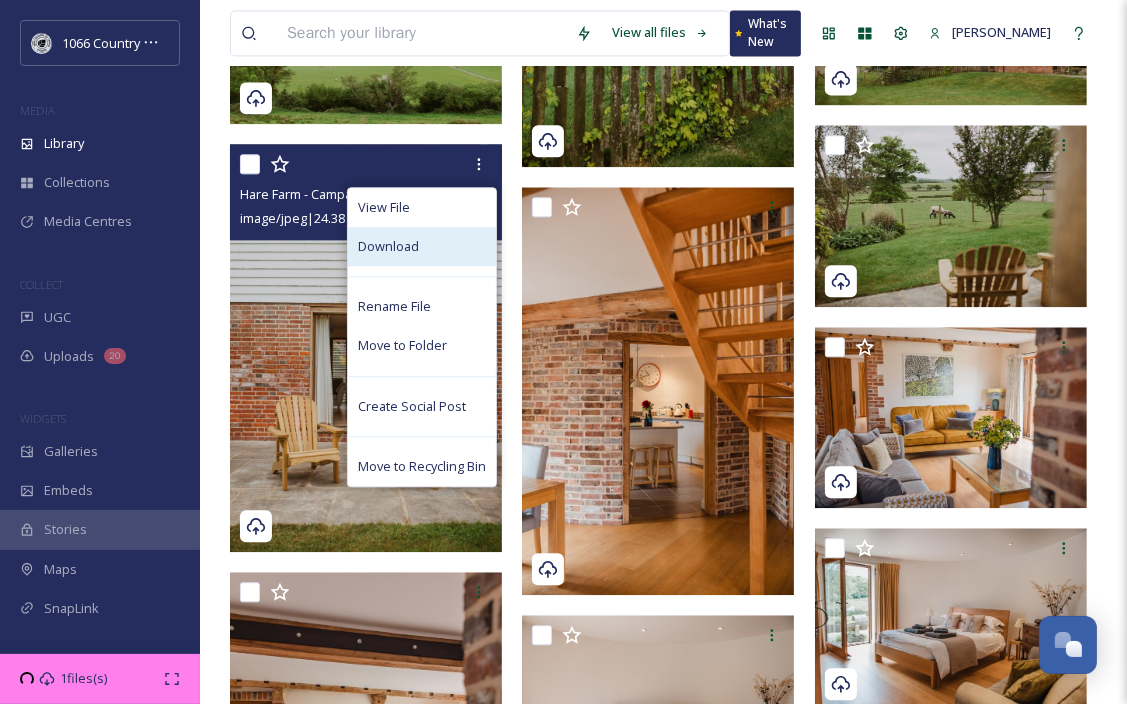click on "Download" at bounding box center [422, 246] 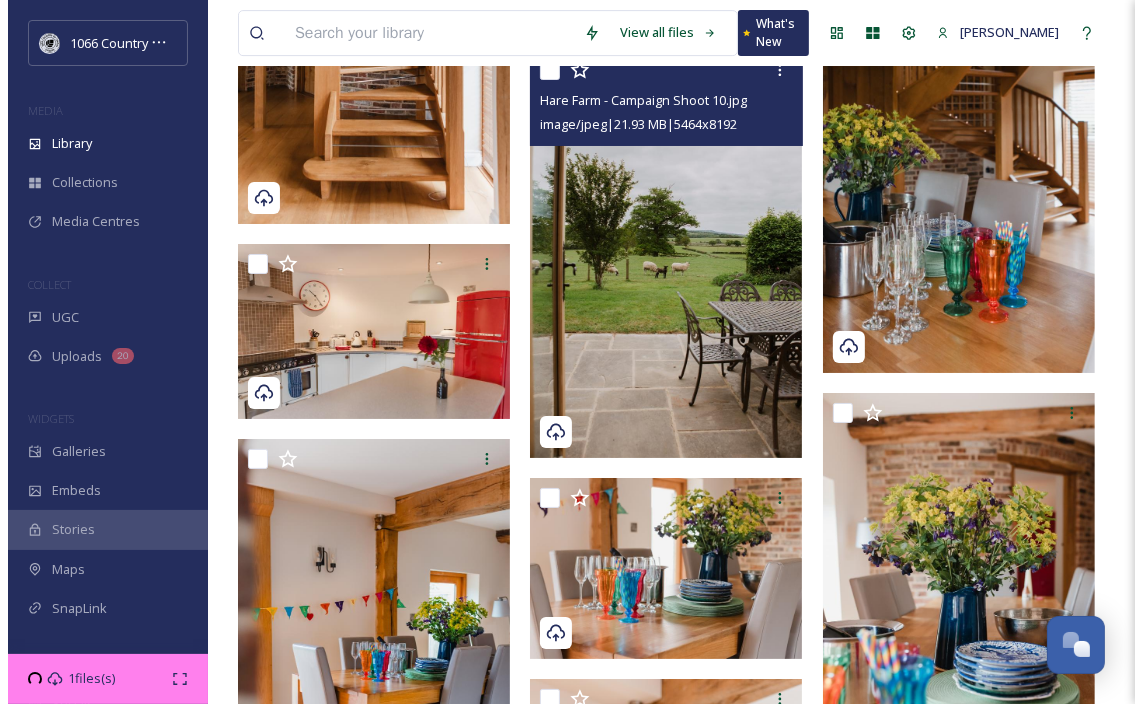scroll, scrollTop: 5016, scrollLeft: 0, axis: vertical 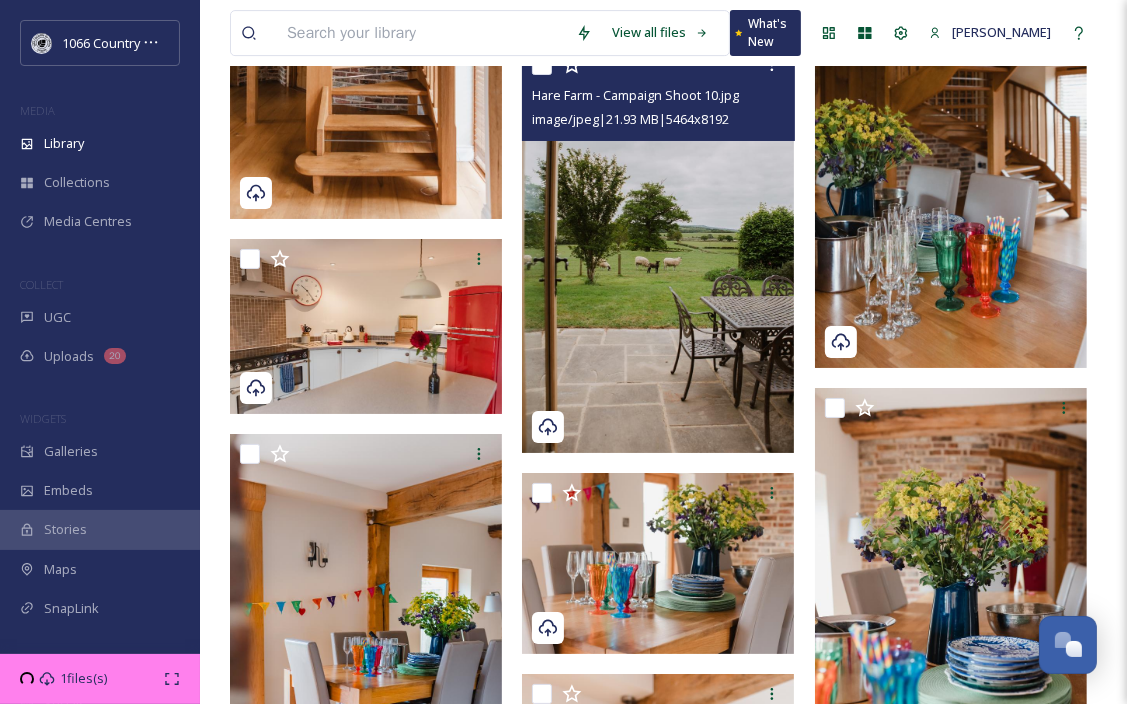 click at bounding box center (658, 249) 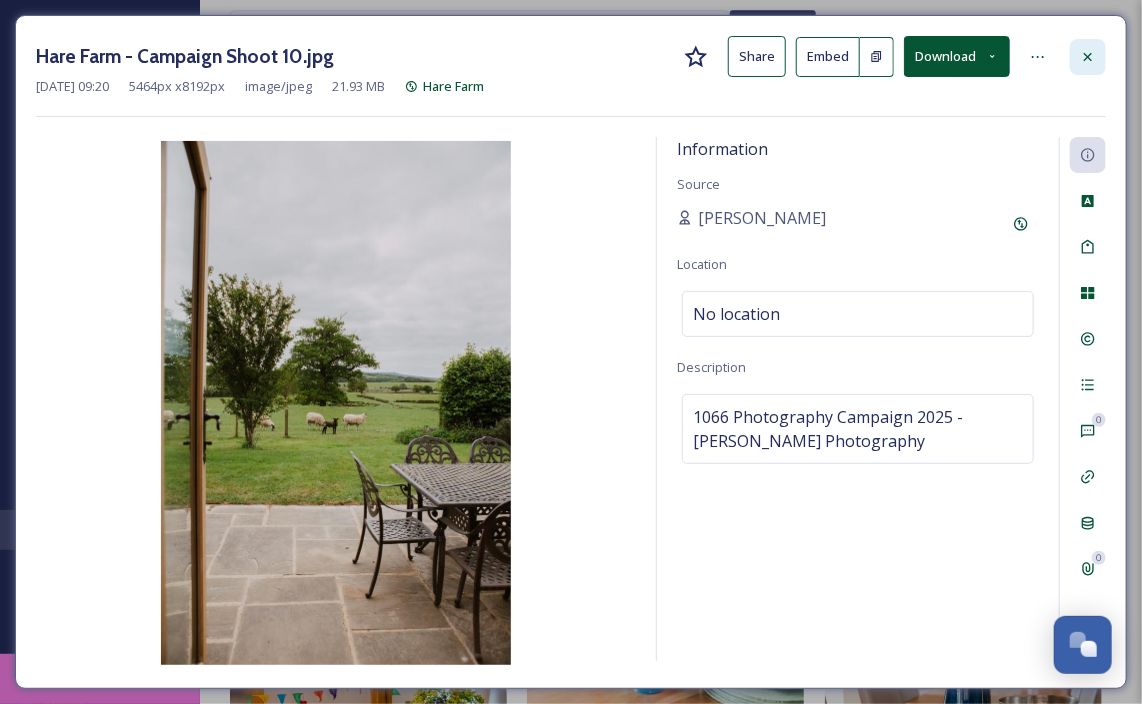 click 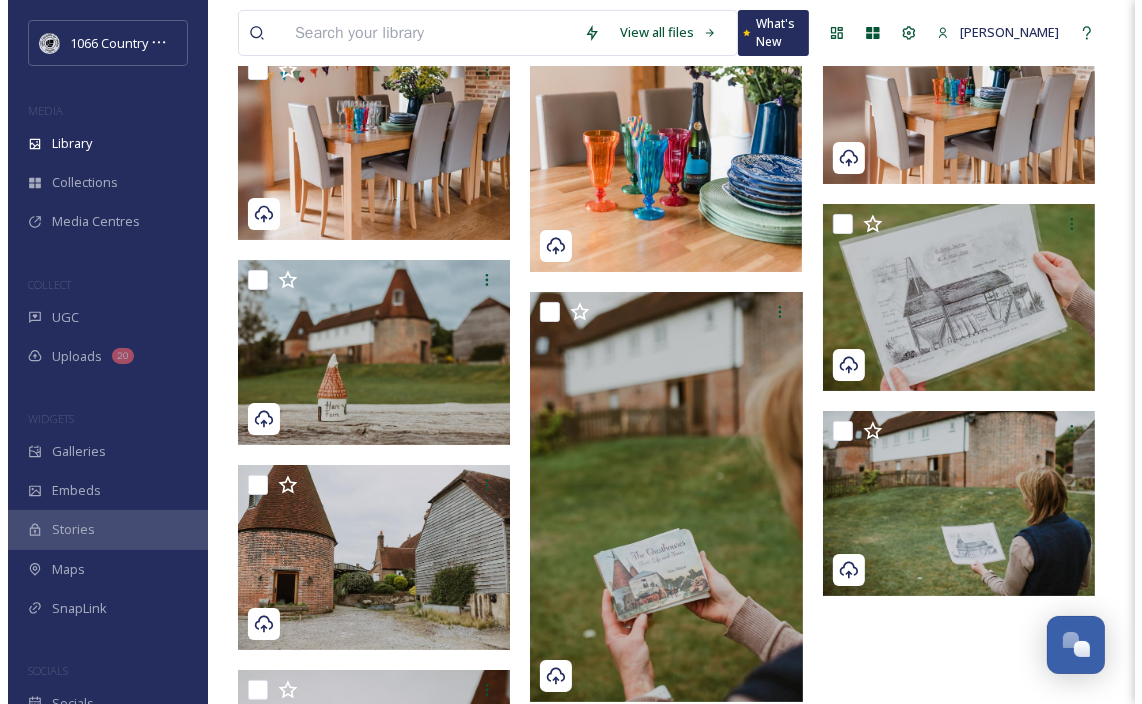 scroll, scrollTop: 6008, scrollLeft: 0, axis: vertical 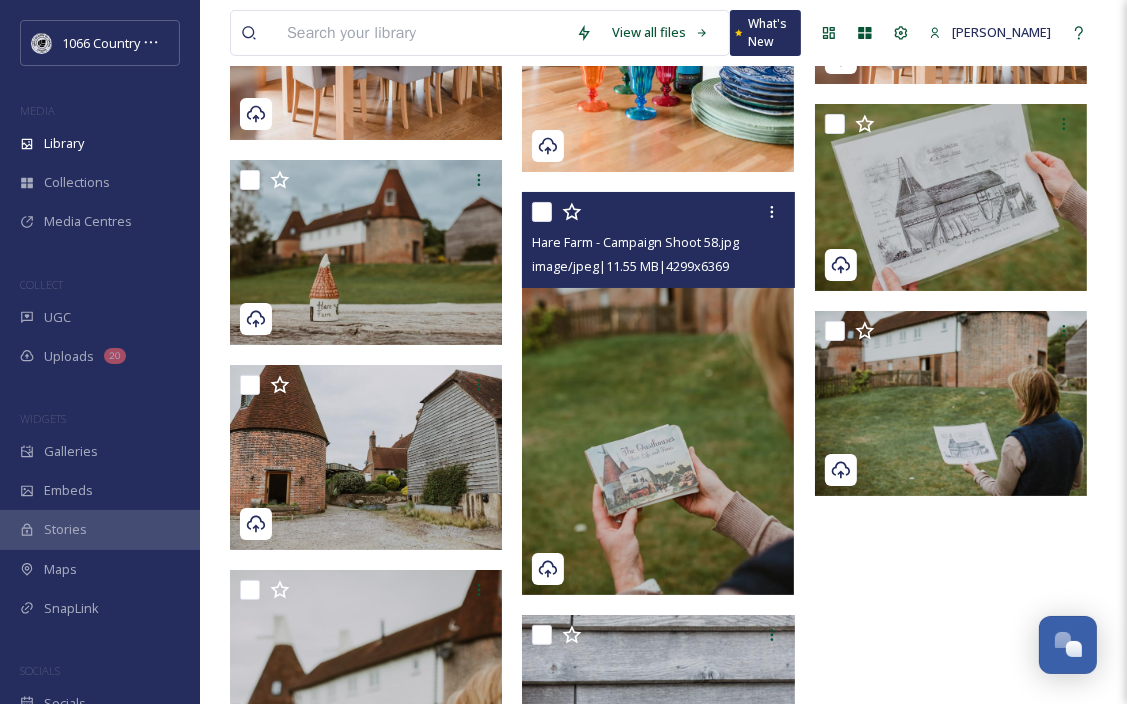 click at bounding box center [658, 393] 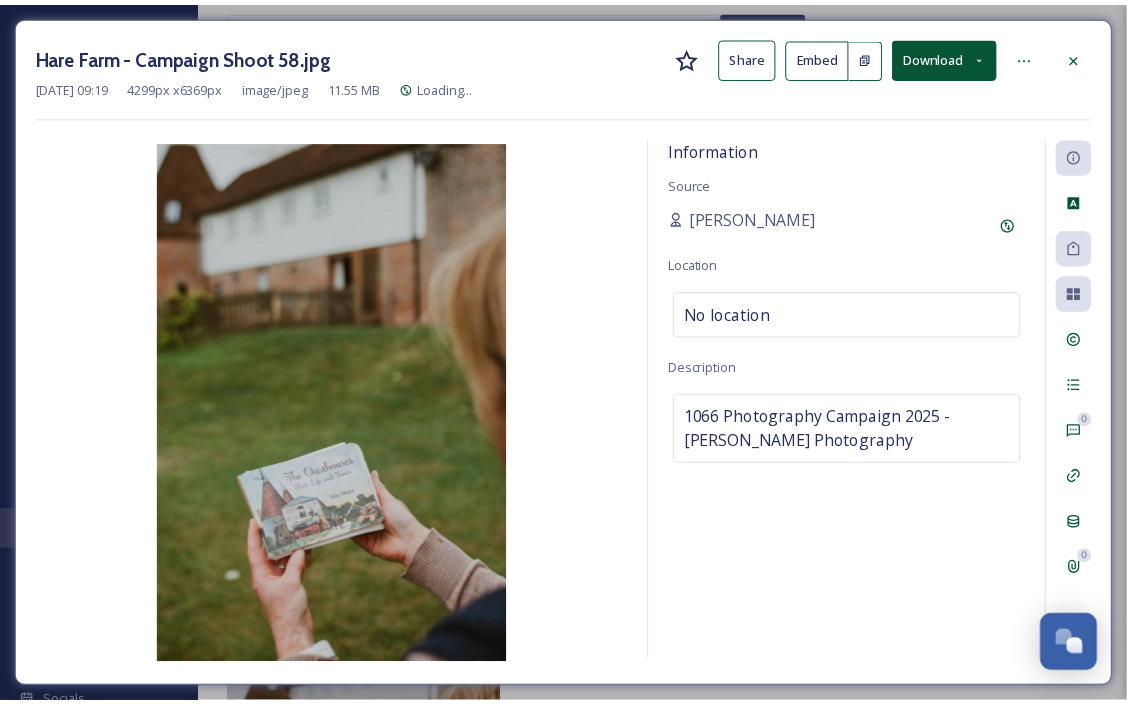 scroll, scrollTop: 6016, scrollLeft: 0, axis: vertical 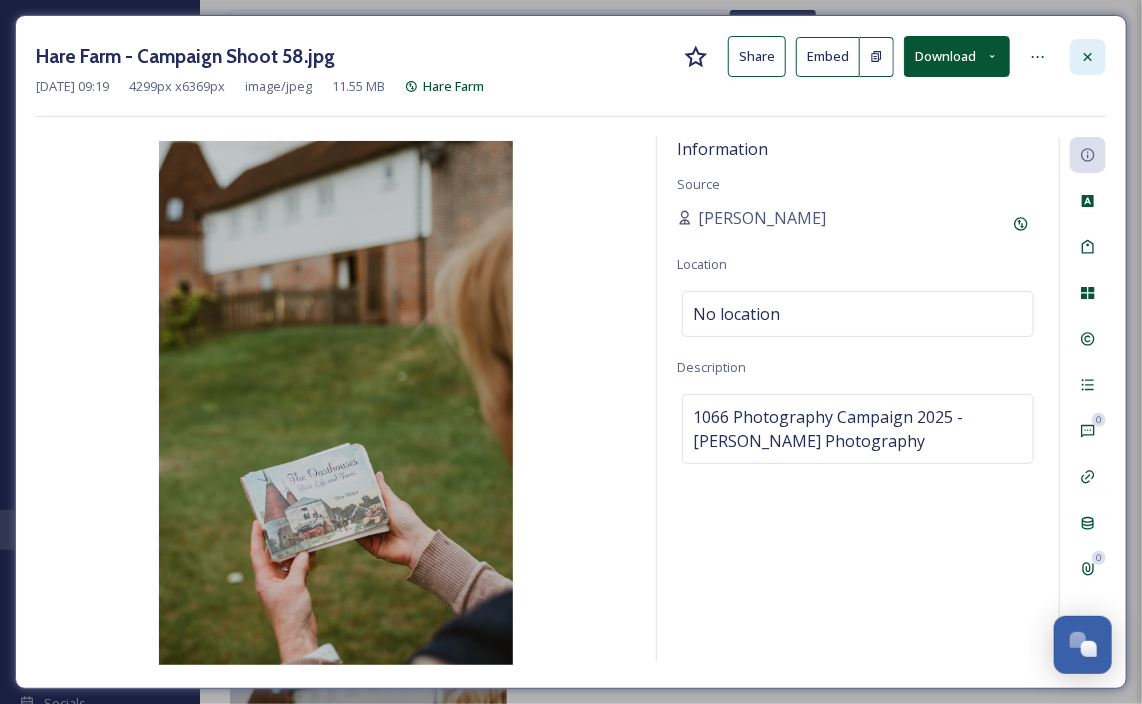 click at bounding box center [1088, 57] 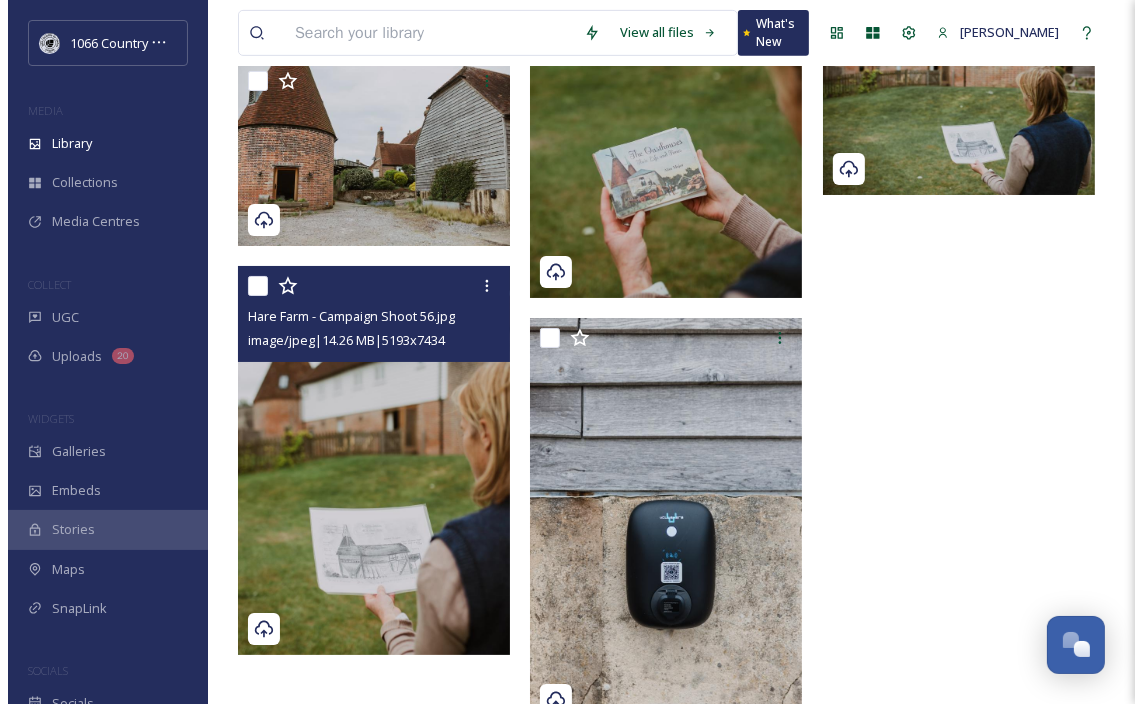 scroll, scrollTop: 6371, scrollLeft: 0, axis: vertical 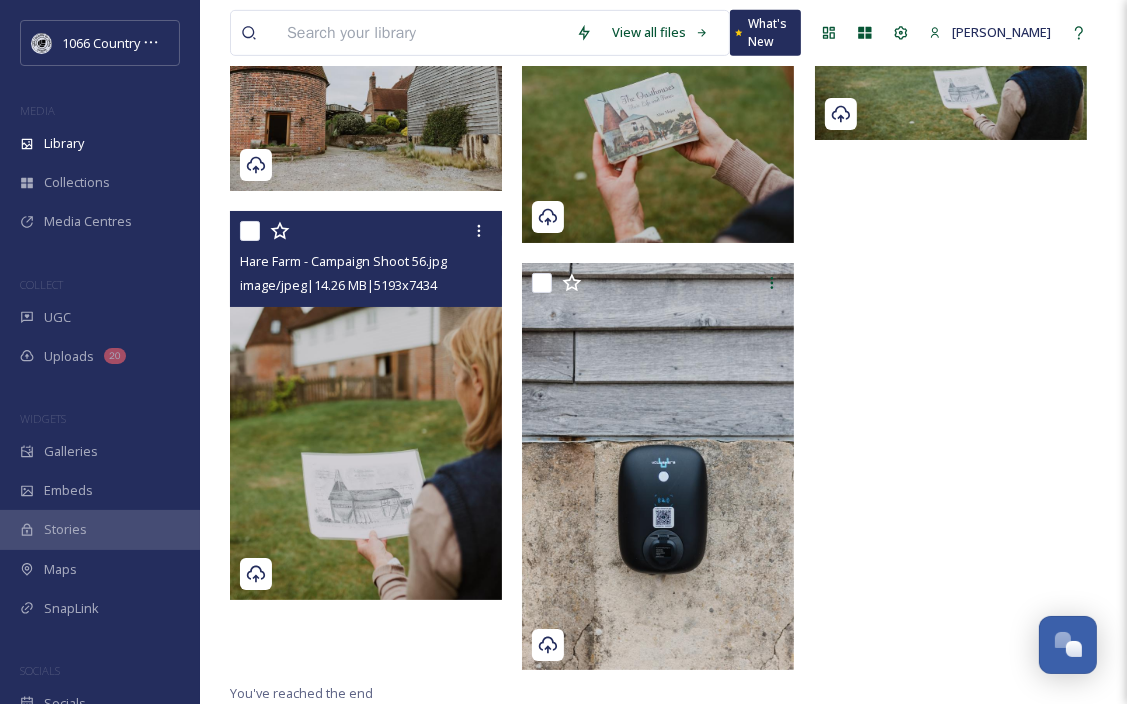 click at bounding box center [366, 405] 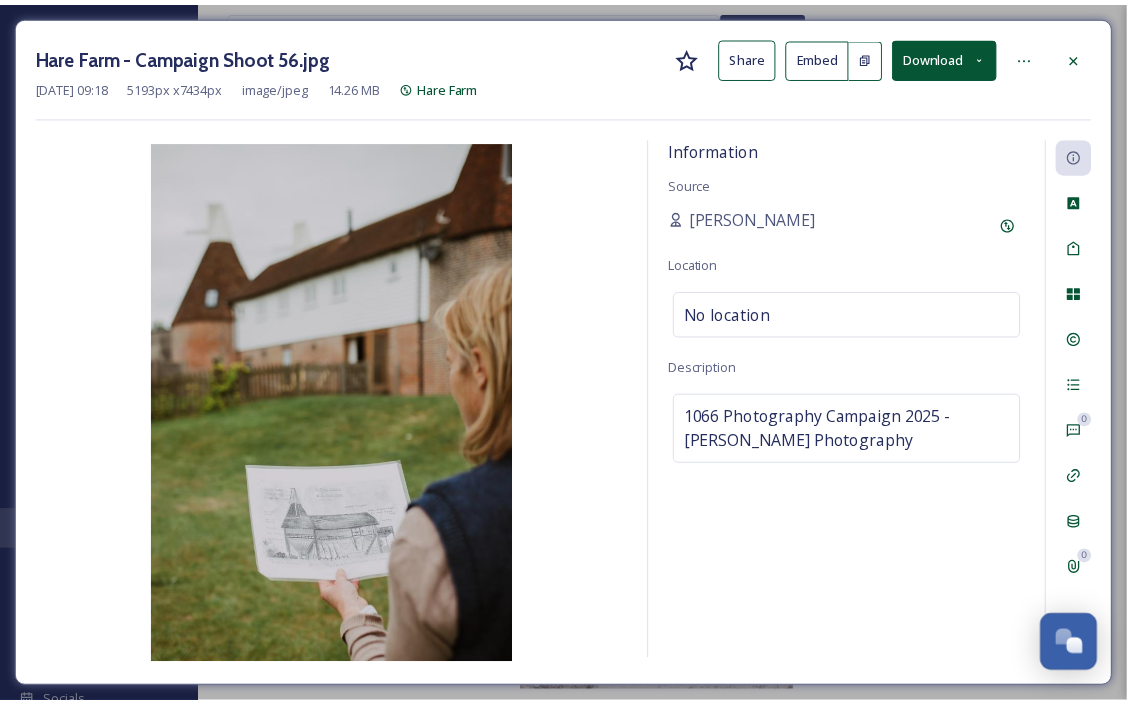 scroll, scrollTop: 6374, scrollLeft: 0, axis: vertical 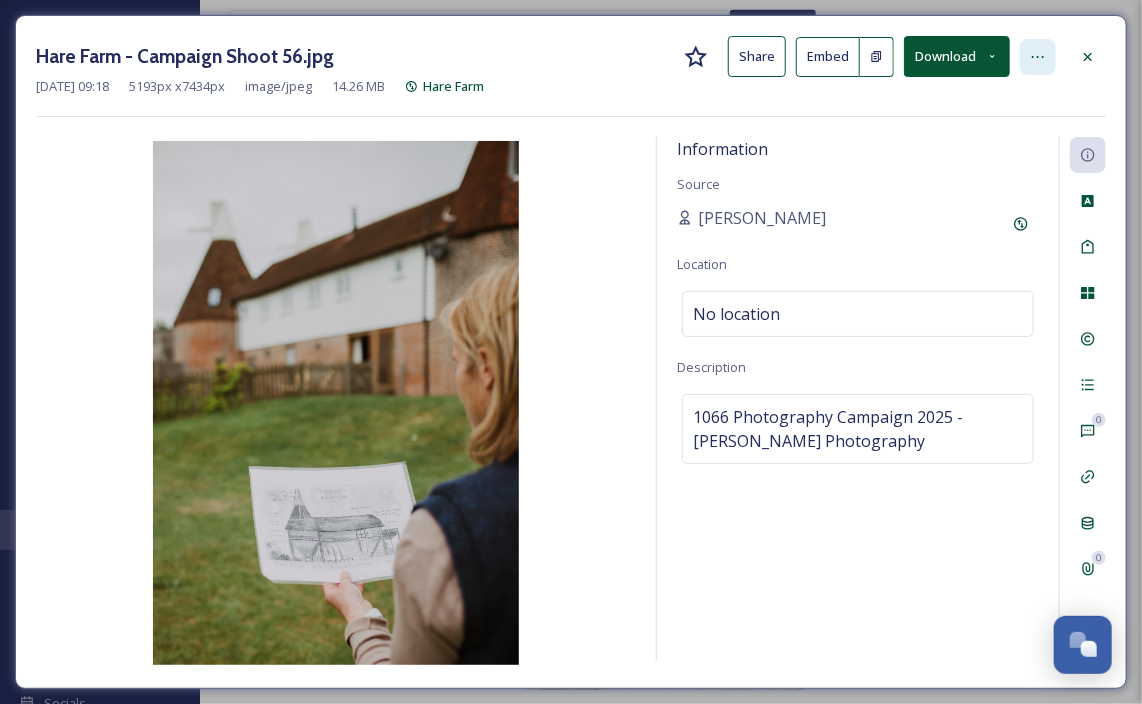 click at bounding box center (1038, 57) 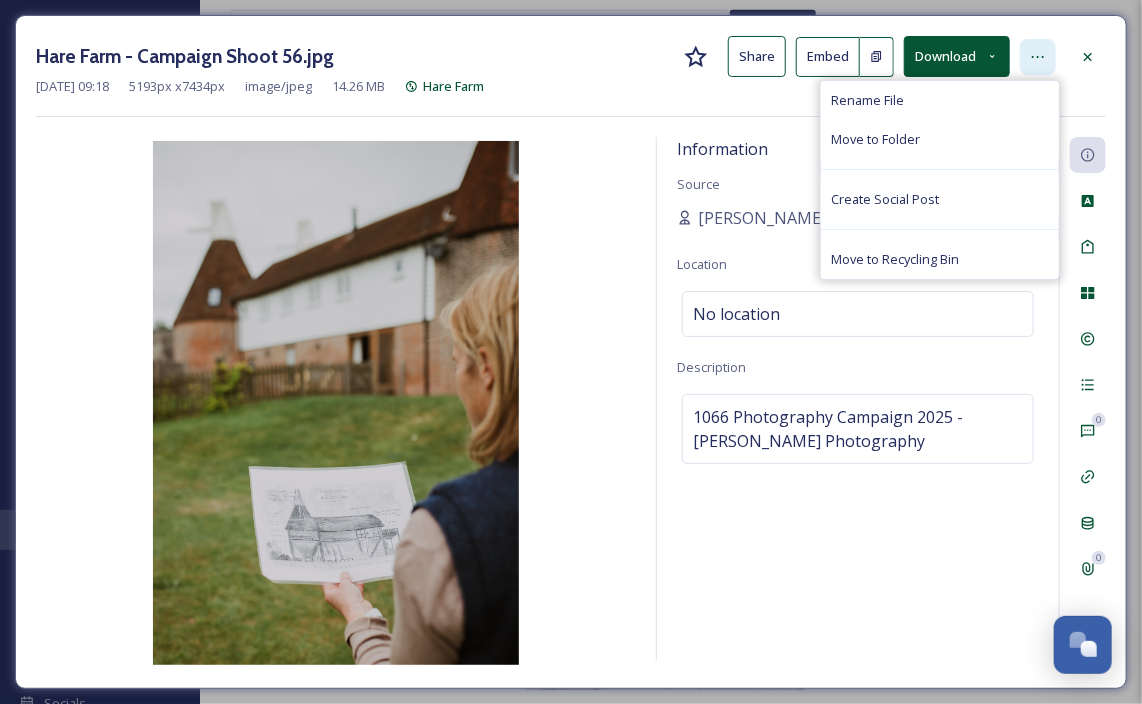 click 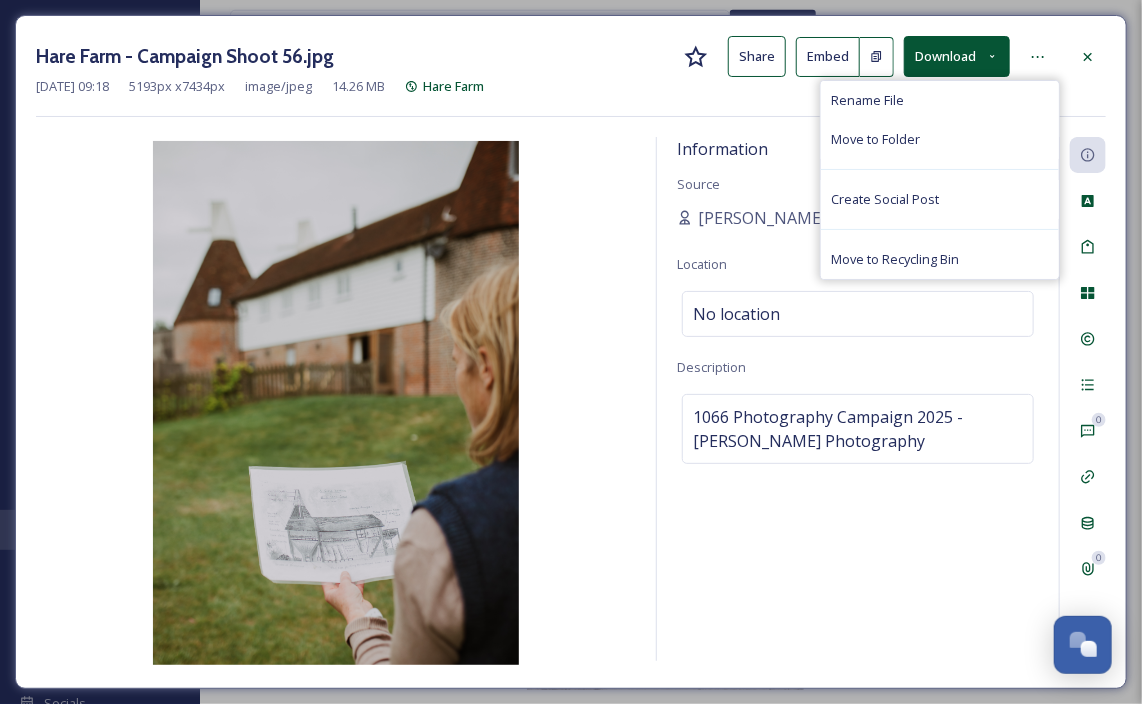 click on "Download" at bounding box center [957, 56] 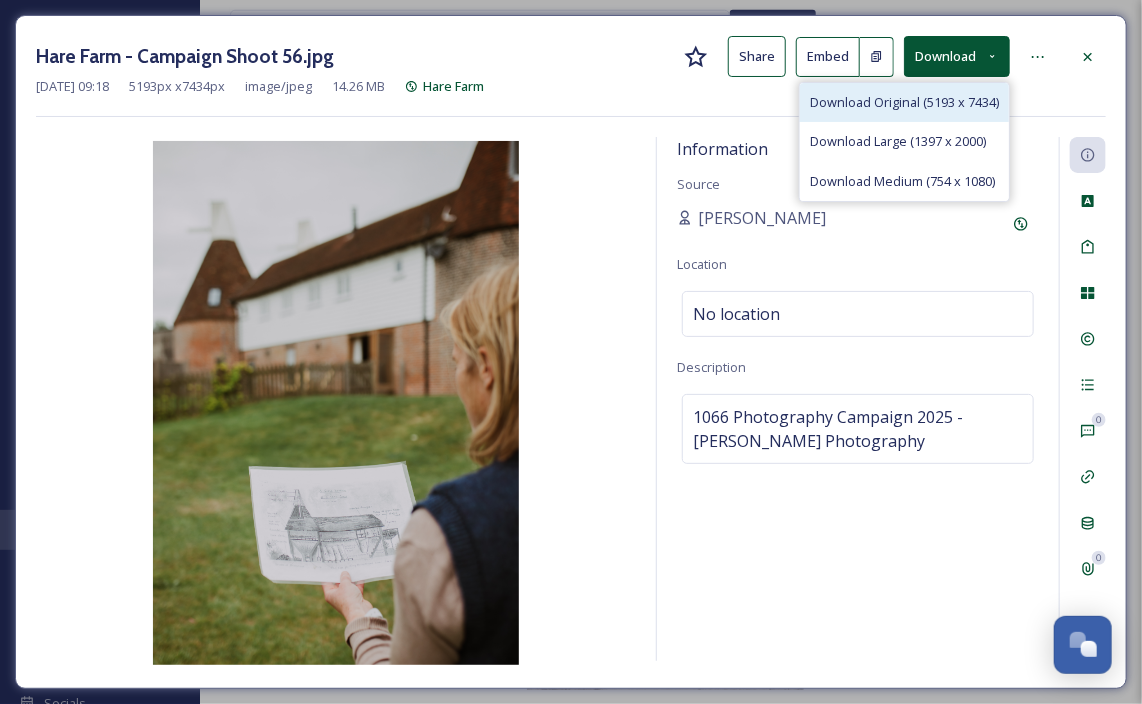 click on "Download Original (5193 x 7434)" at bounding box center [904, 102] 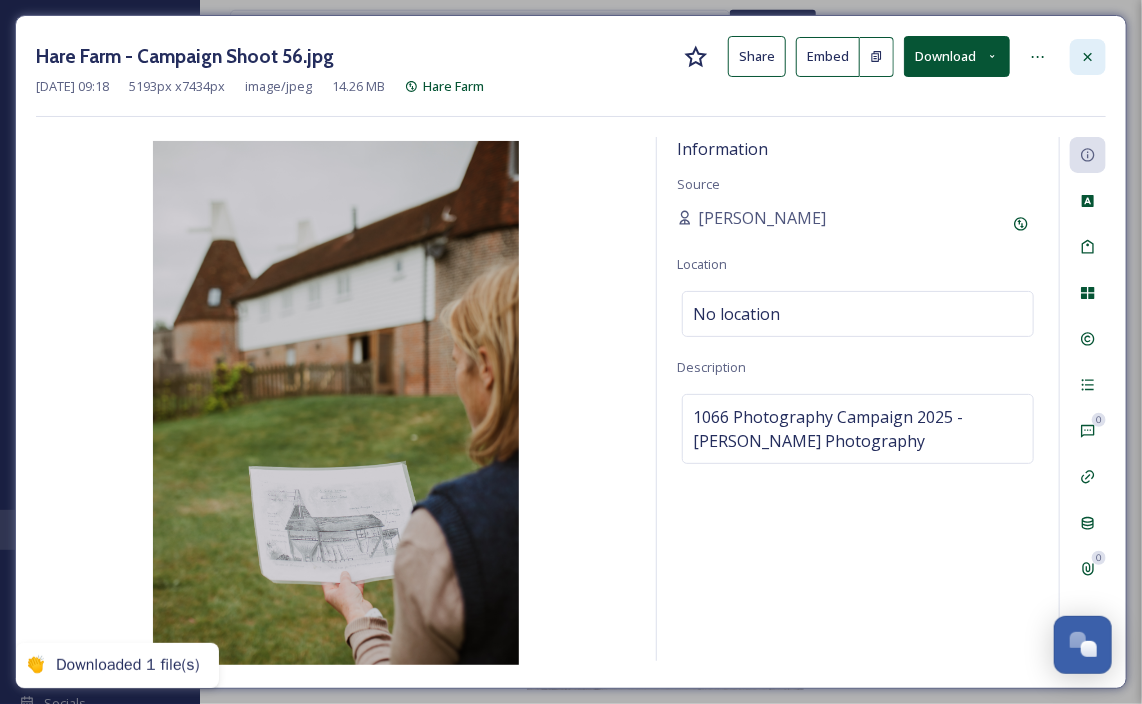 click at bounding box center [1088, 57] 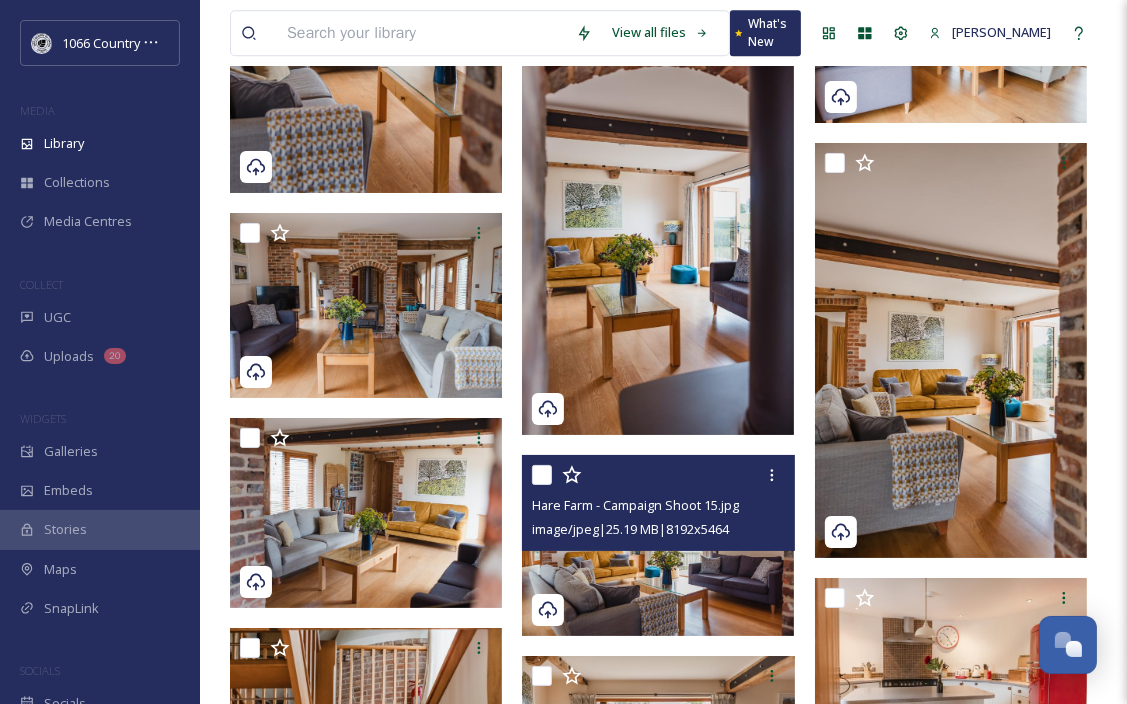 scroll, scrollTop: 4074, scrollLeft: 0, axis: vertical 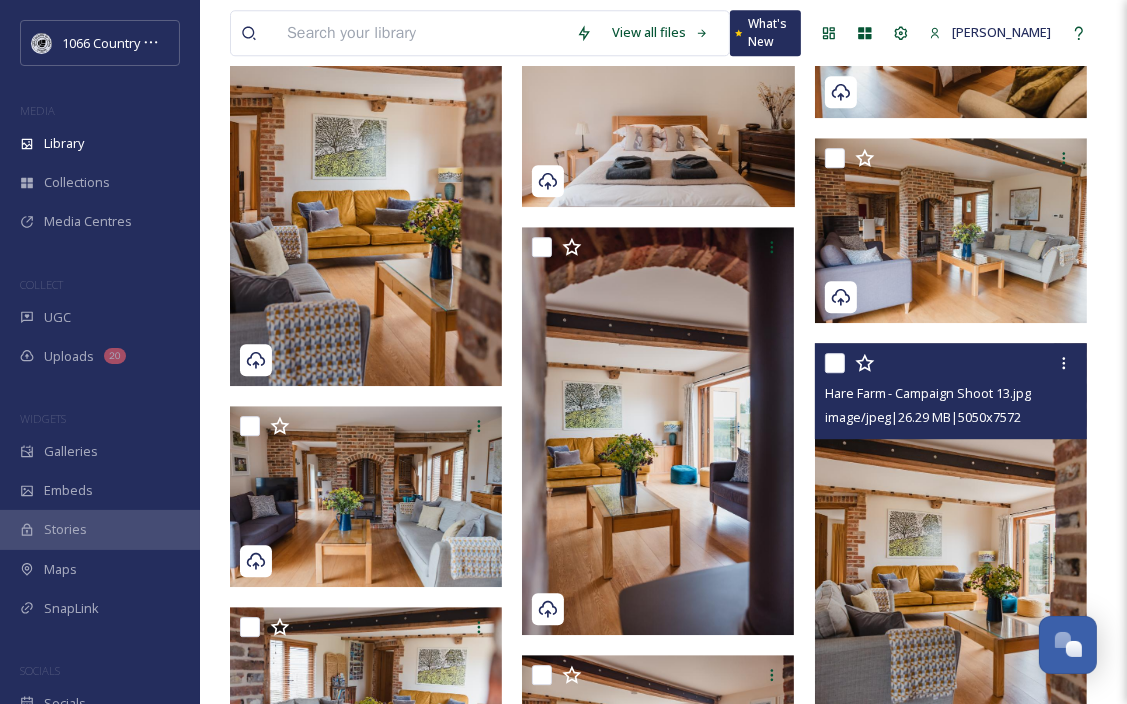 click at bounding box center [951, 547] 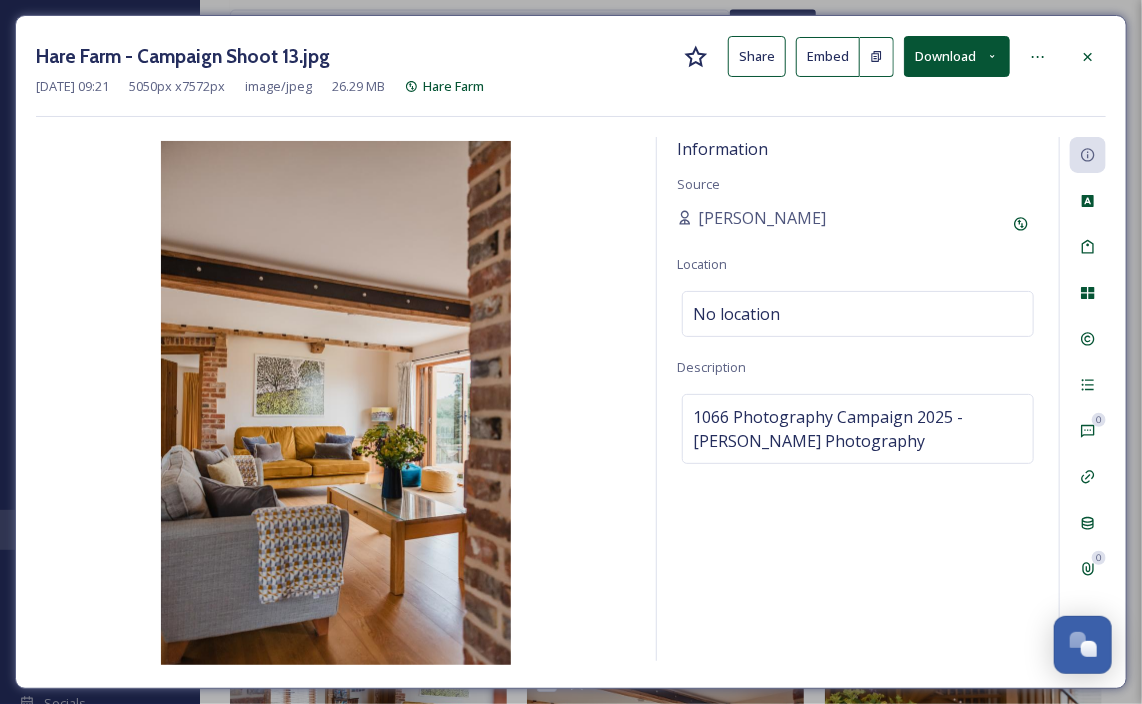 click 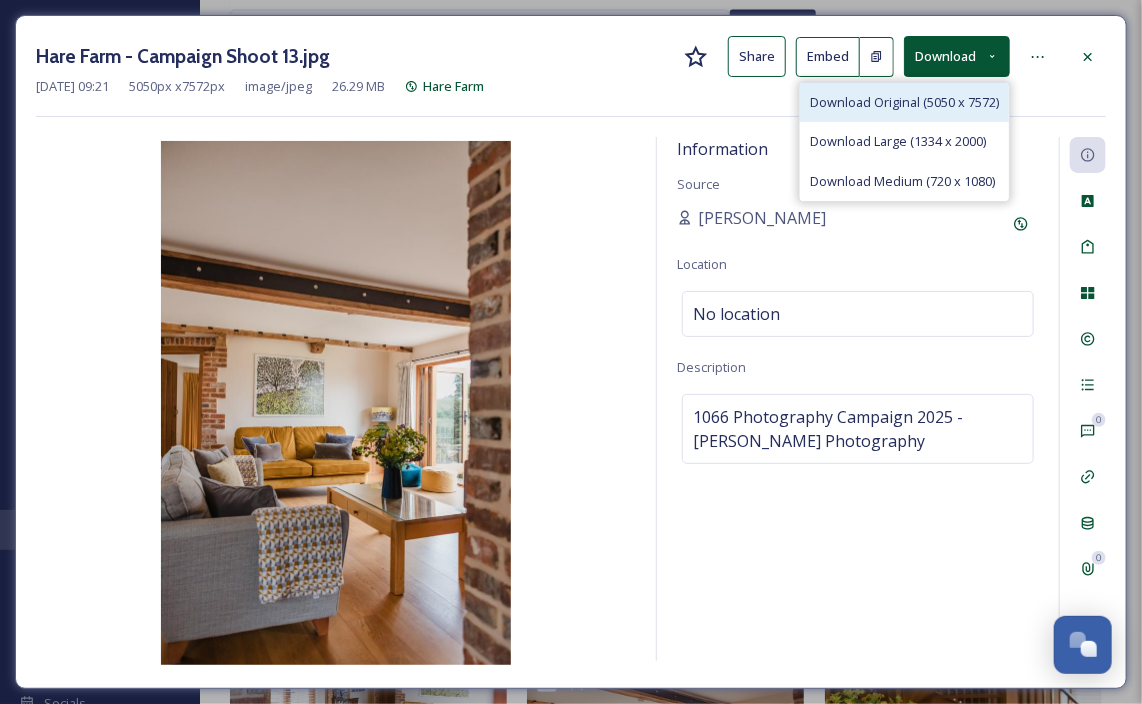 click on "Download Original (5050 x 7572)" at bounding box center (904, 102) 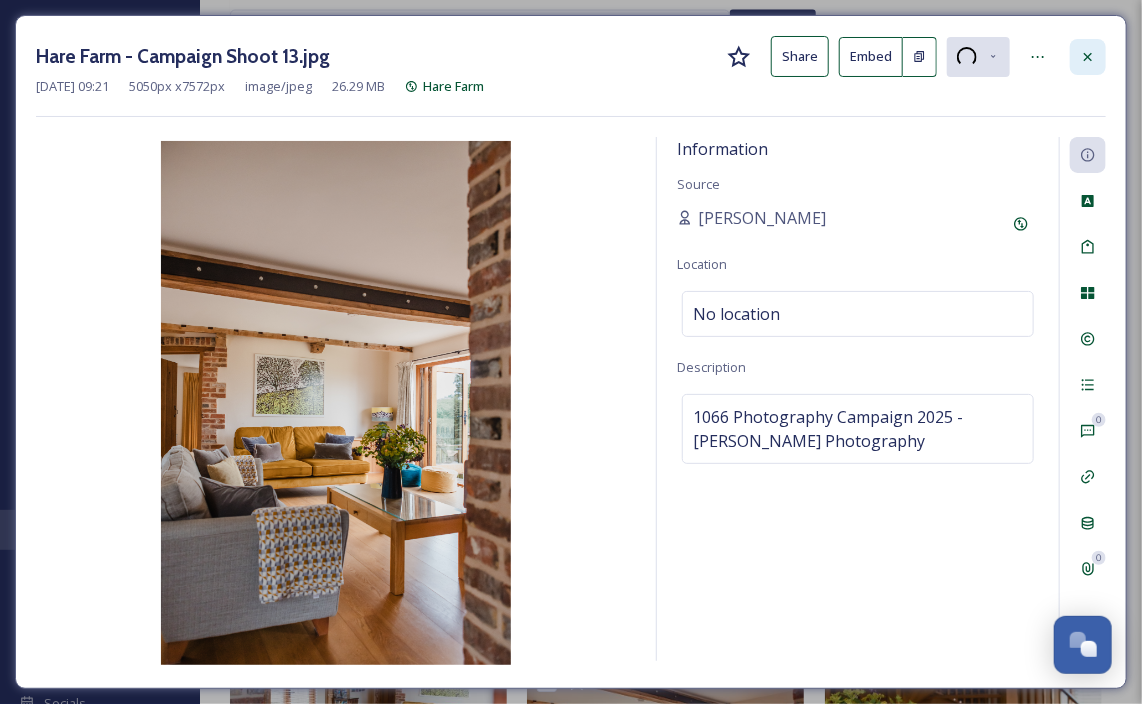click 